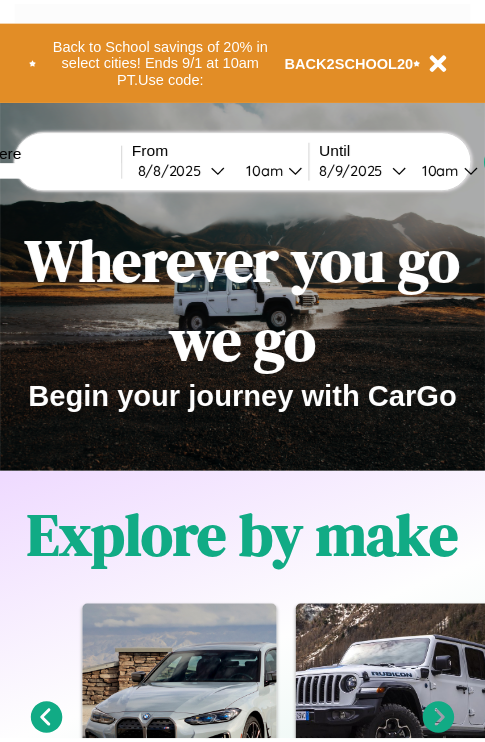 scroll, scrollTop: 0, scrollLeft: 0, axis: both 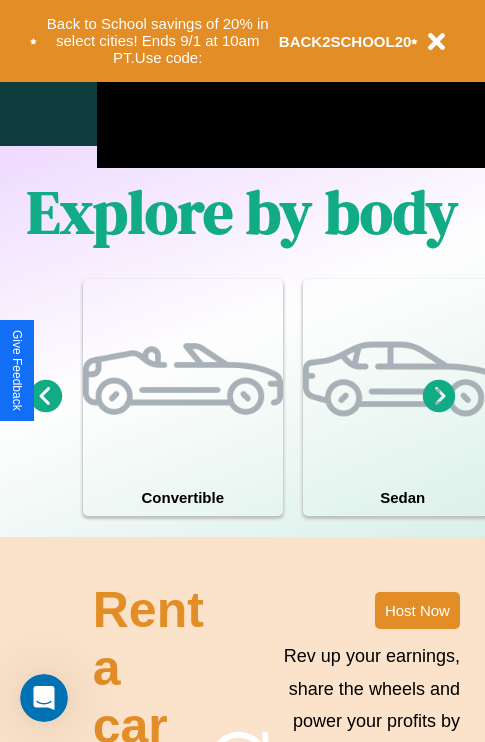 click 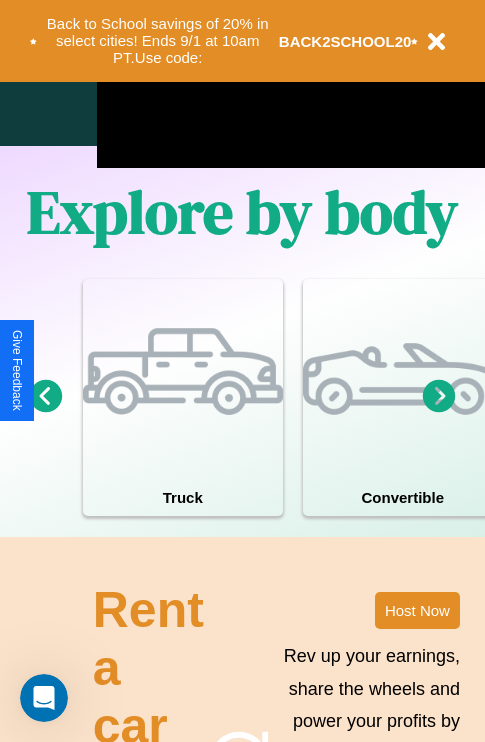 click 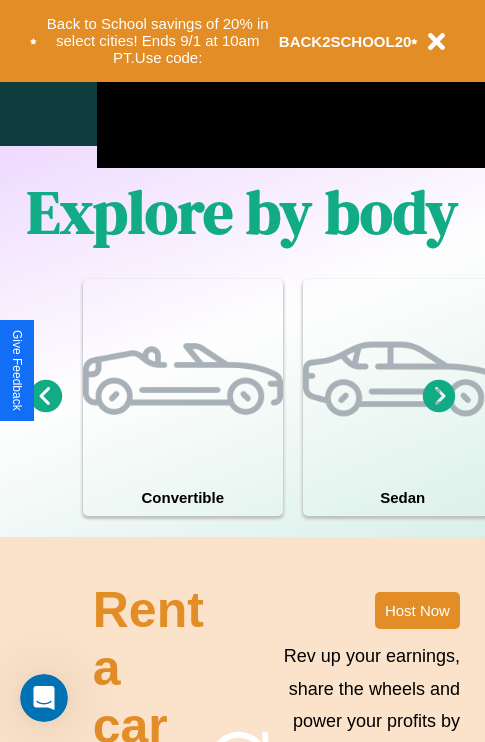 click 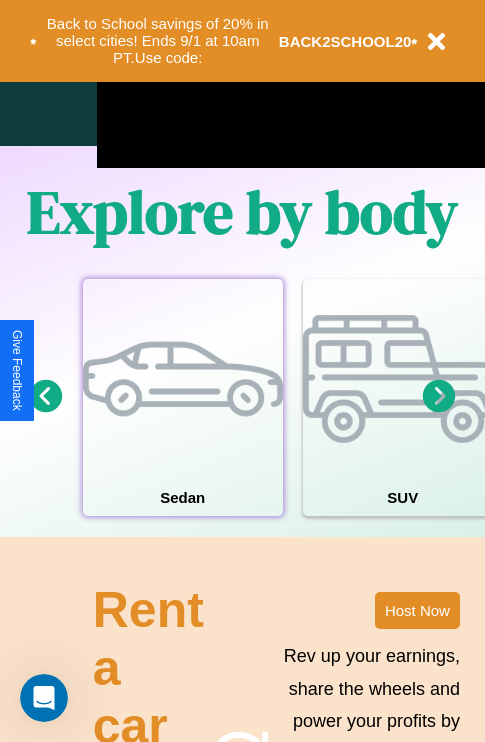 click at bounding box center [183, 379] 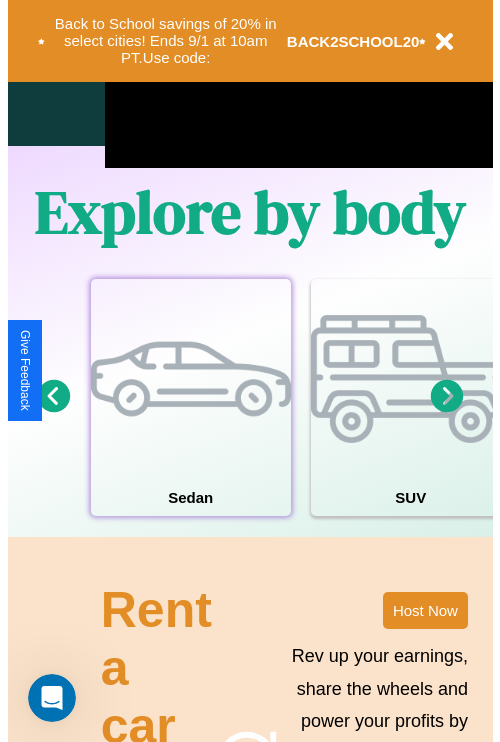 scroll, scrollTop: 0, scrollLeft: 0, axis: both 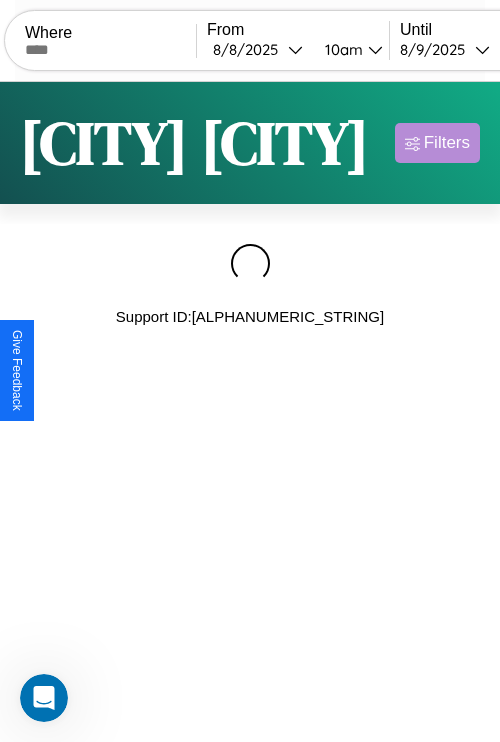 click on "Filters" at bounding box center (447, 143) 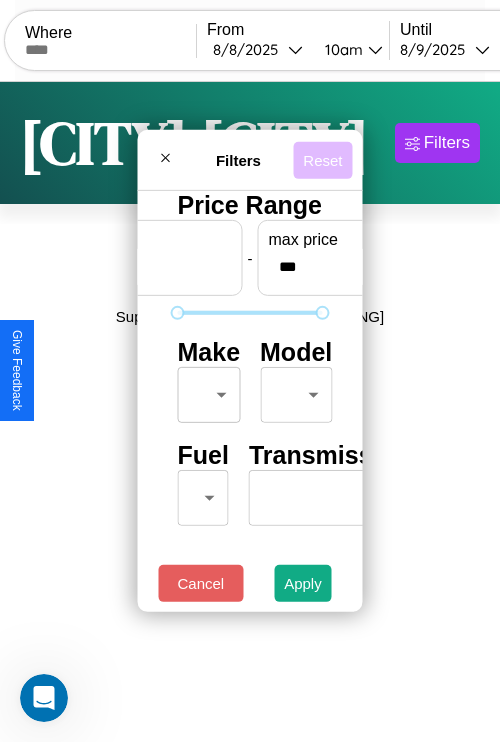 click on "Reset" at bounding box center (322, 159) 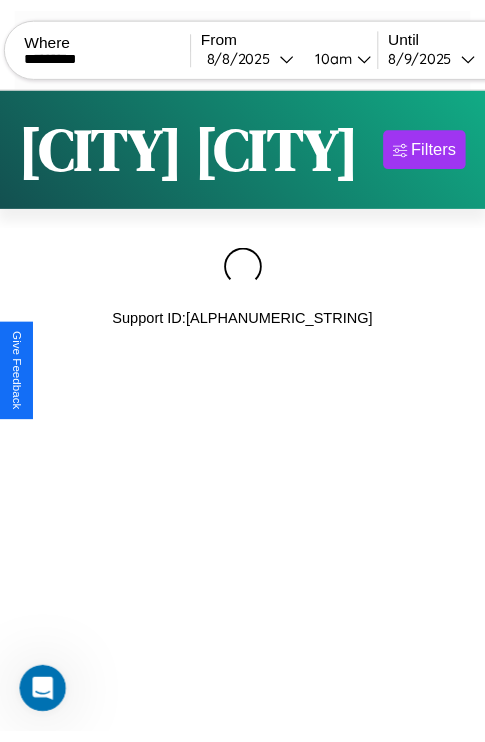 scroll, scrollTop: 0, scrollLeft: 159, axis: horizontal 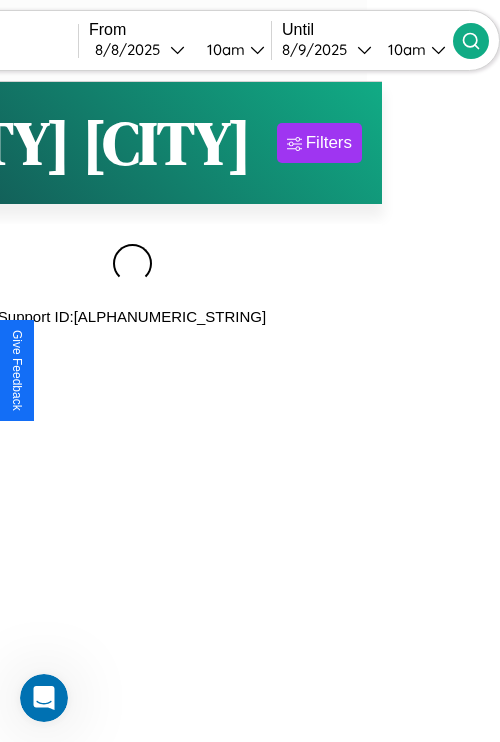type on "*********" 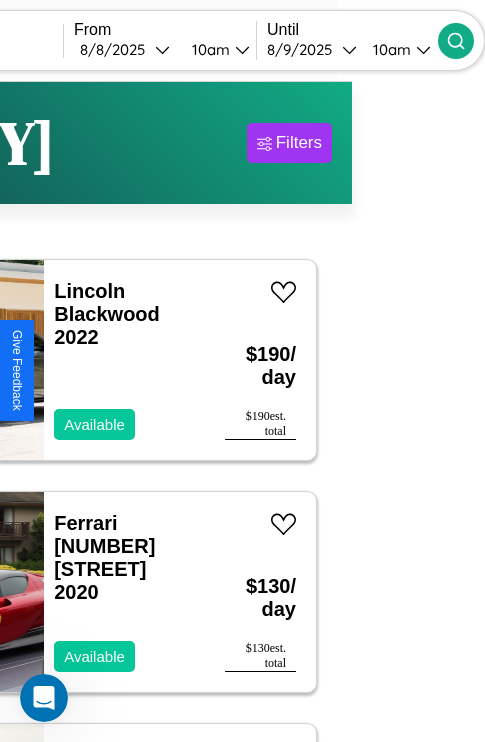 scroll, scrollTop: 95, scrollLeft: 35, axis: both 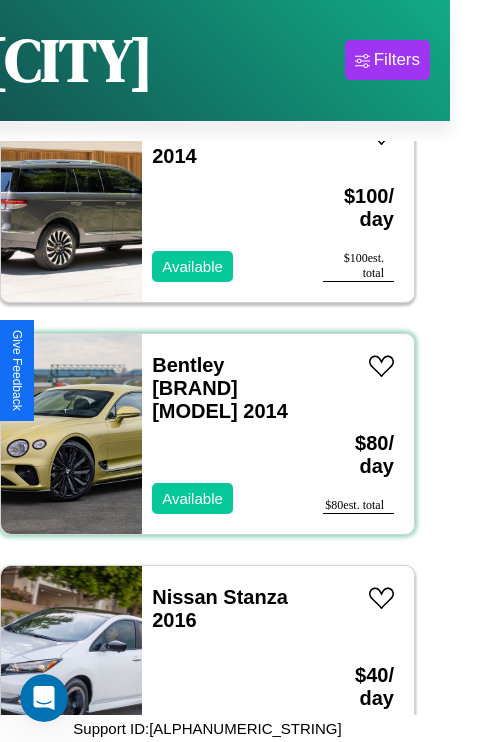 click on "[BRAND]   [BRAND] [MODEL]   [YEAR] Available" at bounding box center [222, 434] 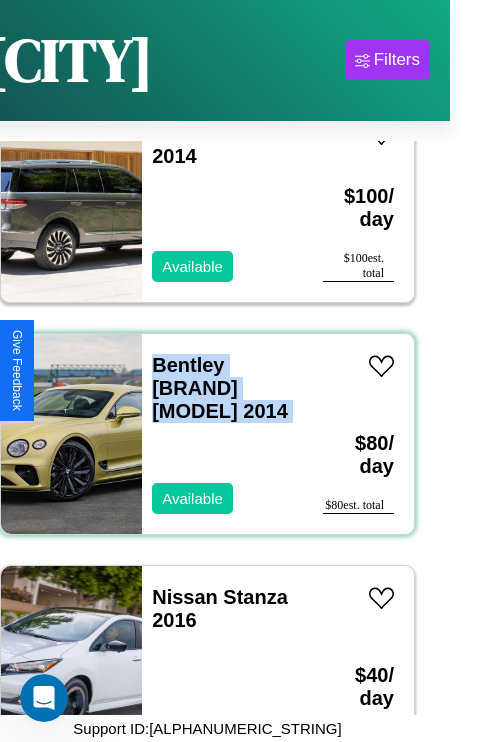 click on "[BRAND]   [BRAND] [MODEL]   [YEAR] Available" at bounding box center (222, 434) 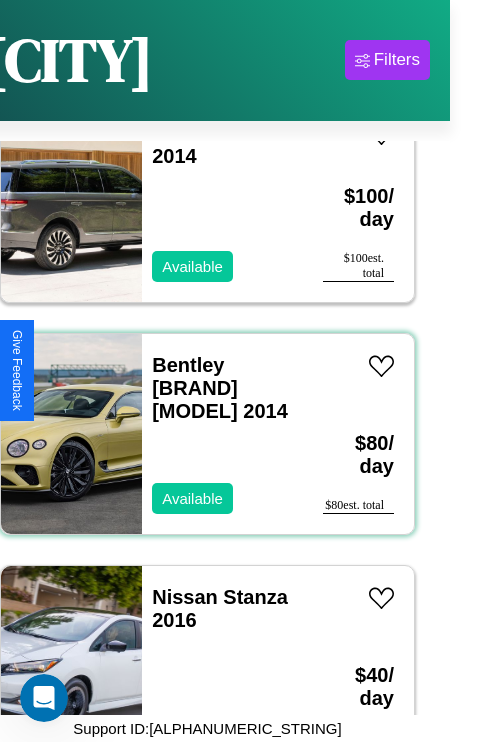 click on "[BRAND]   [BRAND] [MODEL]   [YEAR] Available" at bounding box center [222, 434] 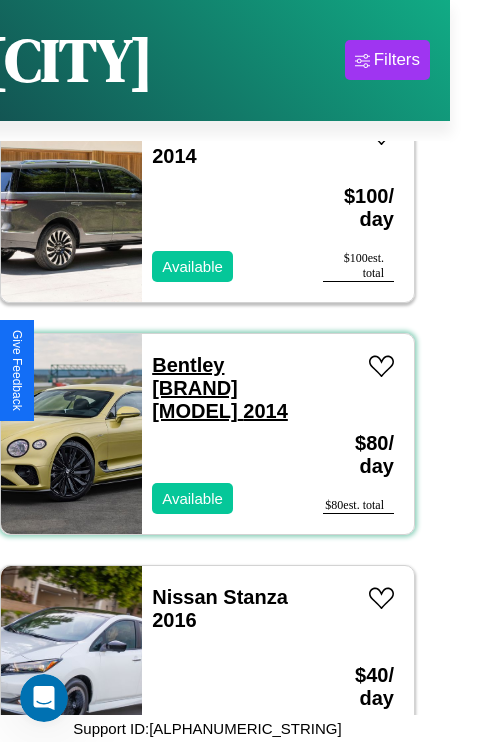click on "[BRAND]   [BRAND] [MODEL]   [YEAR]" at bounding box center (220, 388) 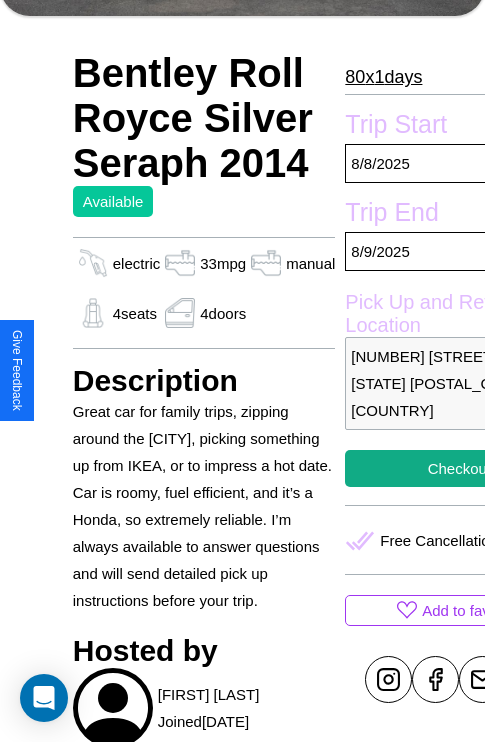 scroll, scrollTop: 443, scrollLeft: 0, axis: vertical 